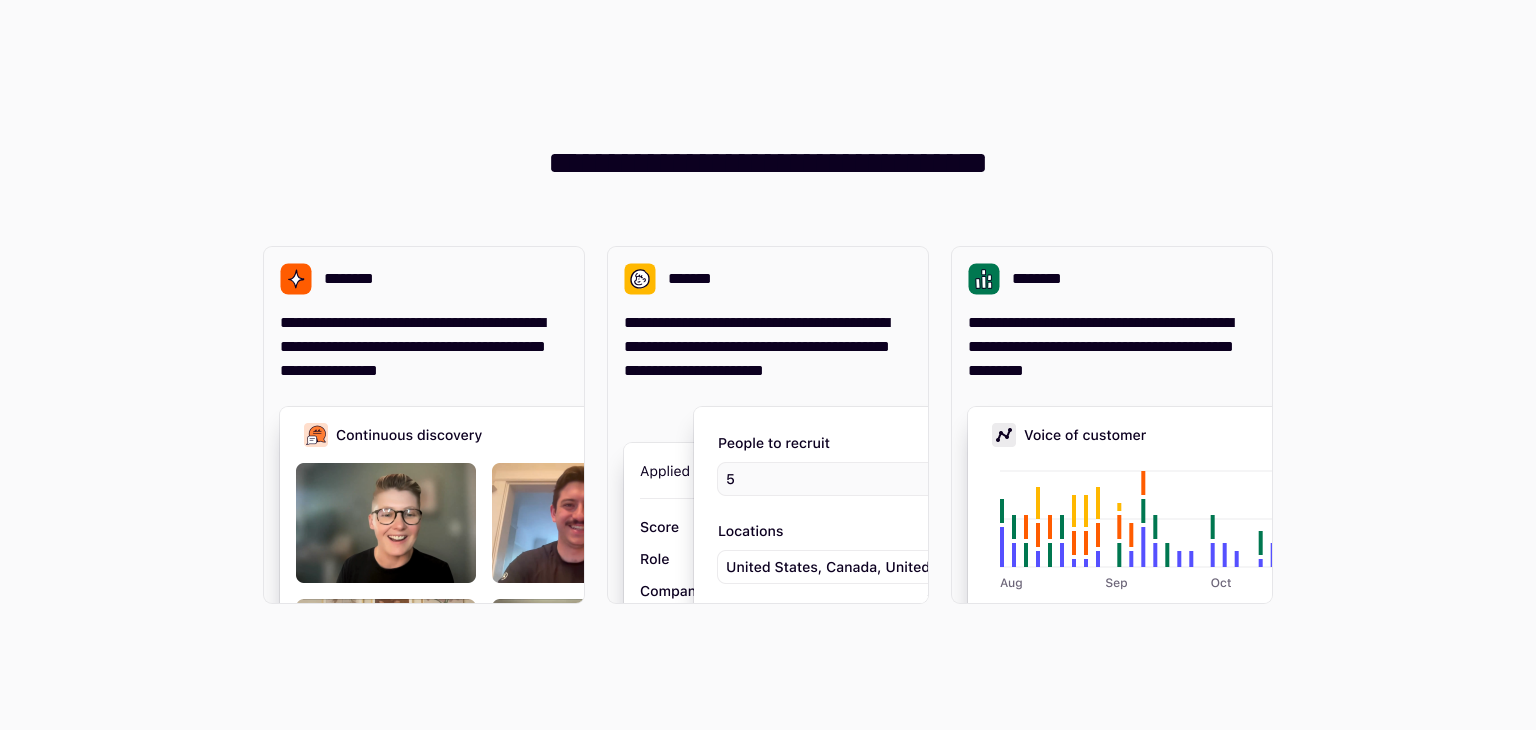 scroll, scrollTop: 0, scrollLeft: 0, axis: both 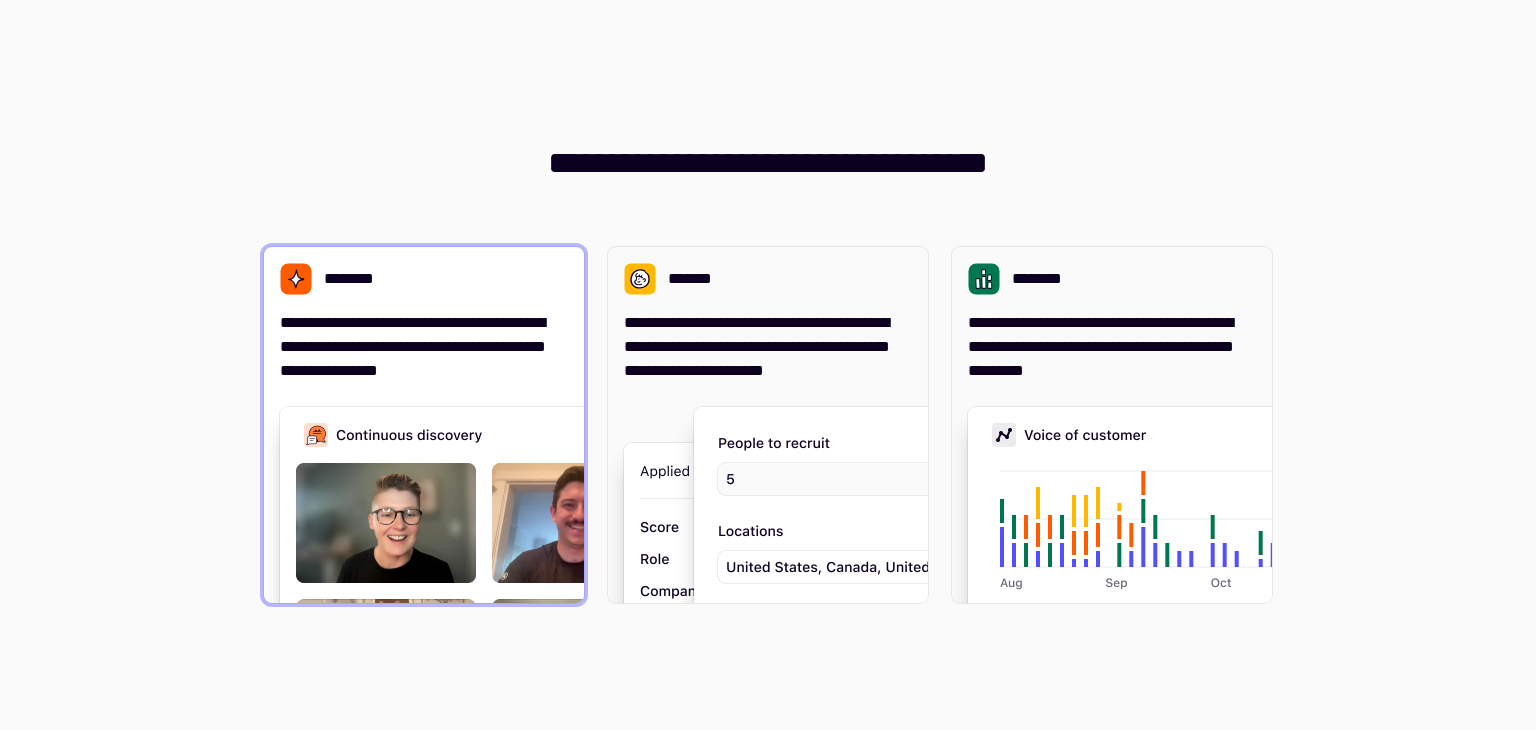 click on "**********" at bounding box center (424, 347) 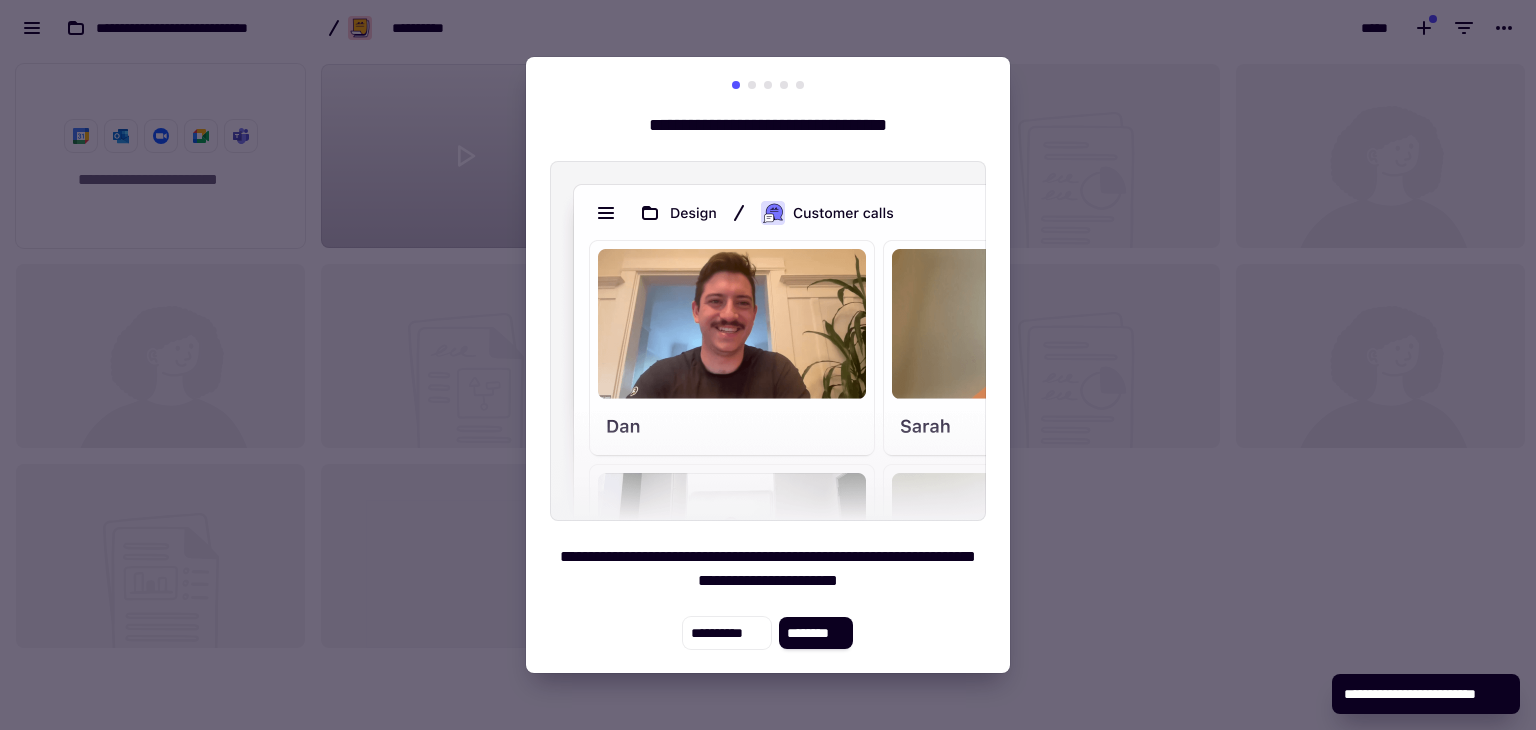scroll, scrollTop: 16, scrollLeft: 16, axis: both 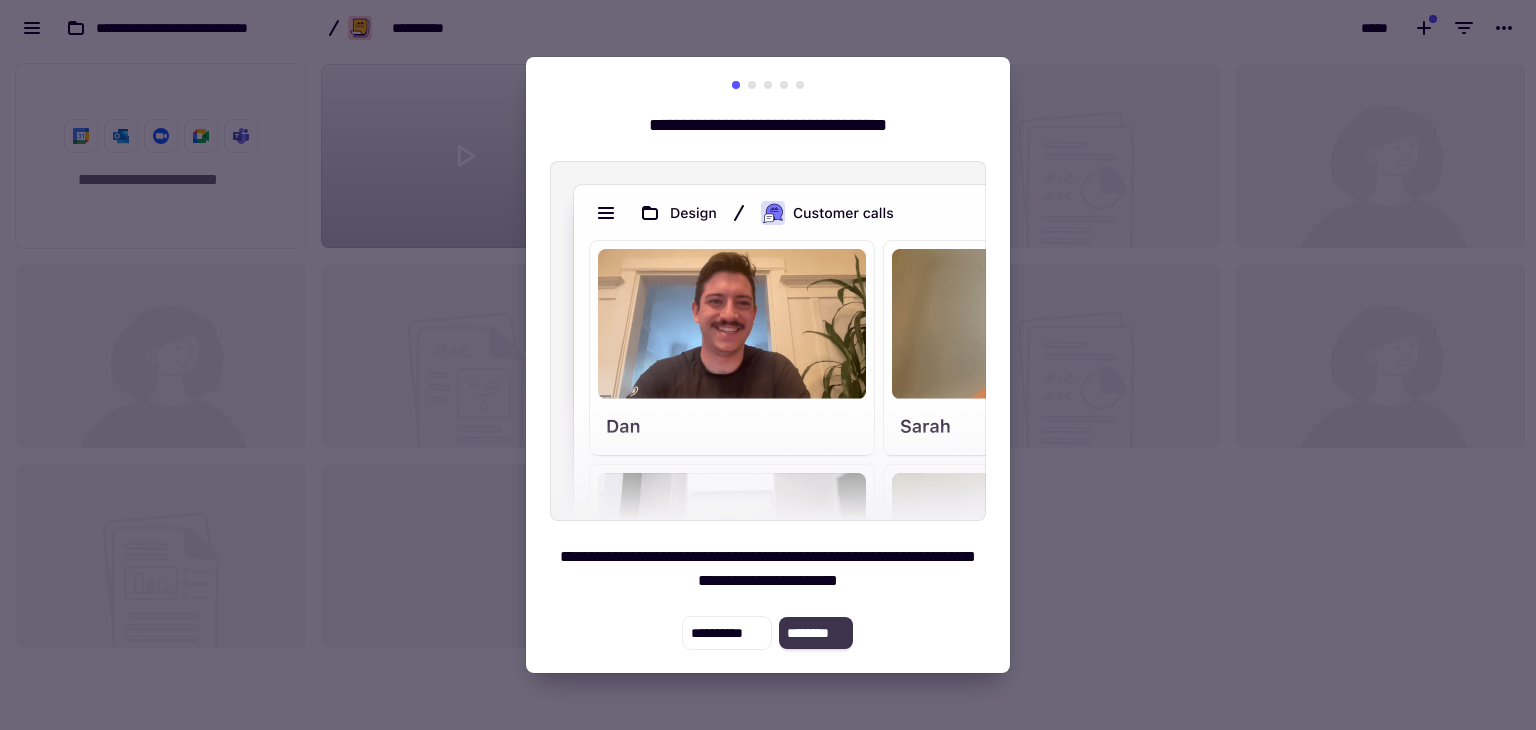 click on "********" 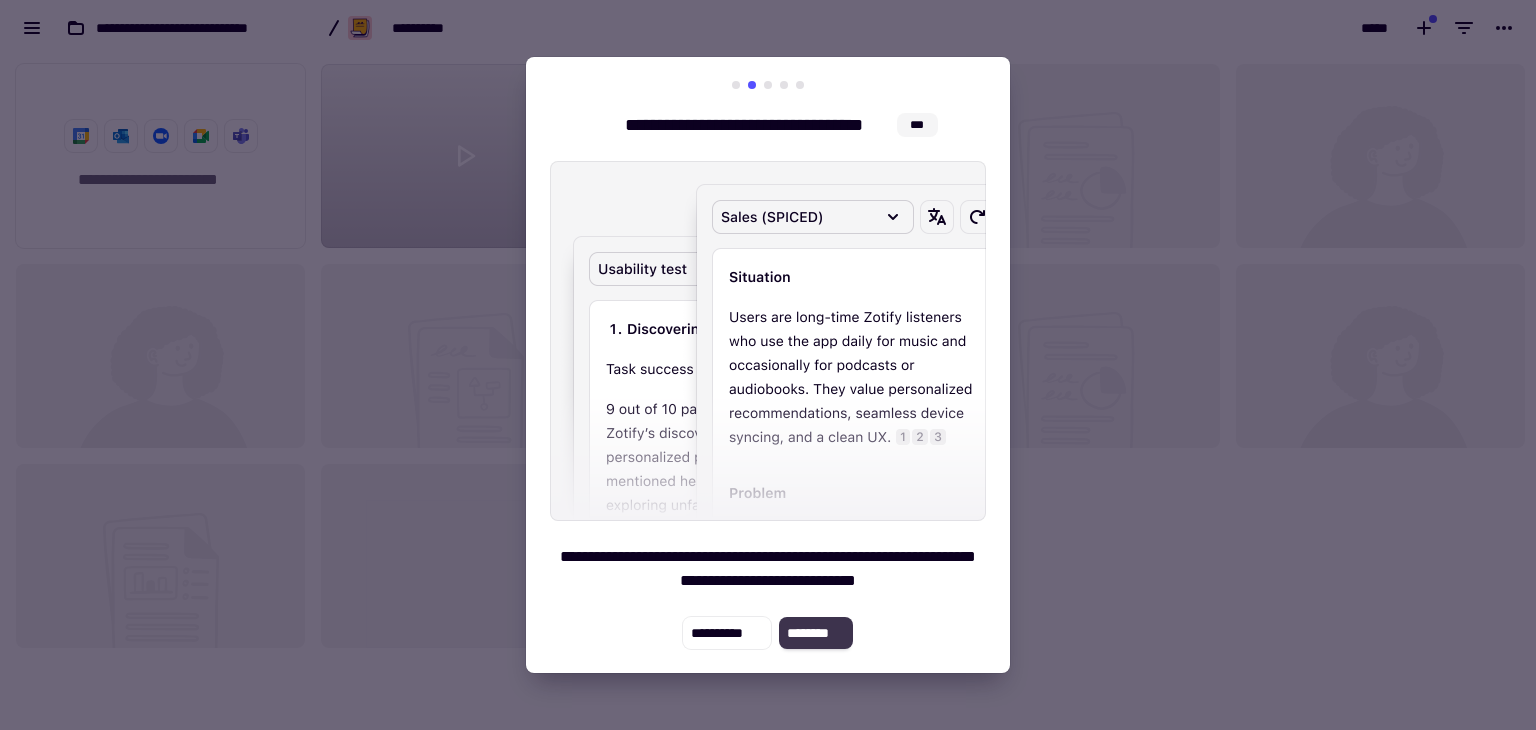 click on "********" 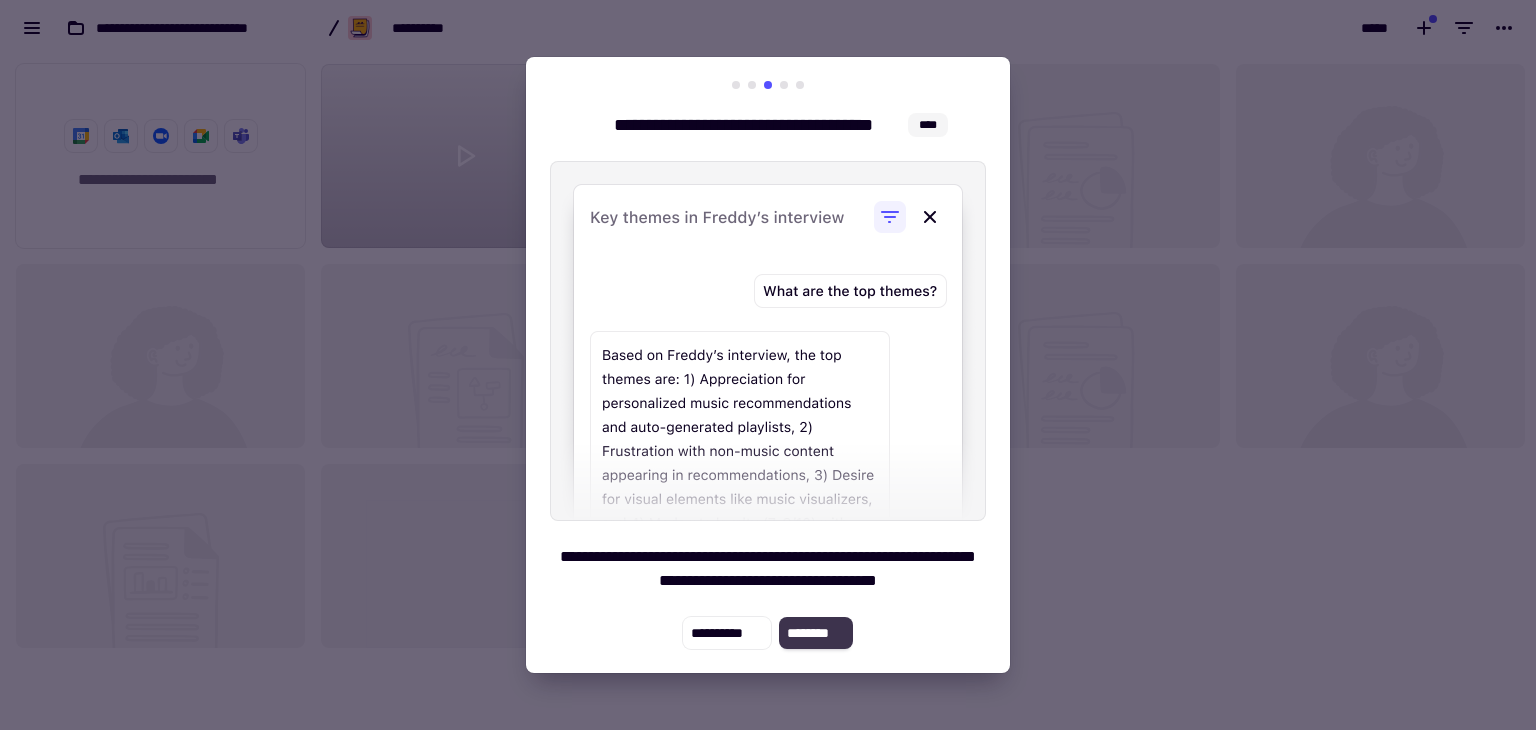 click on "********" 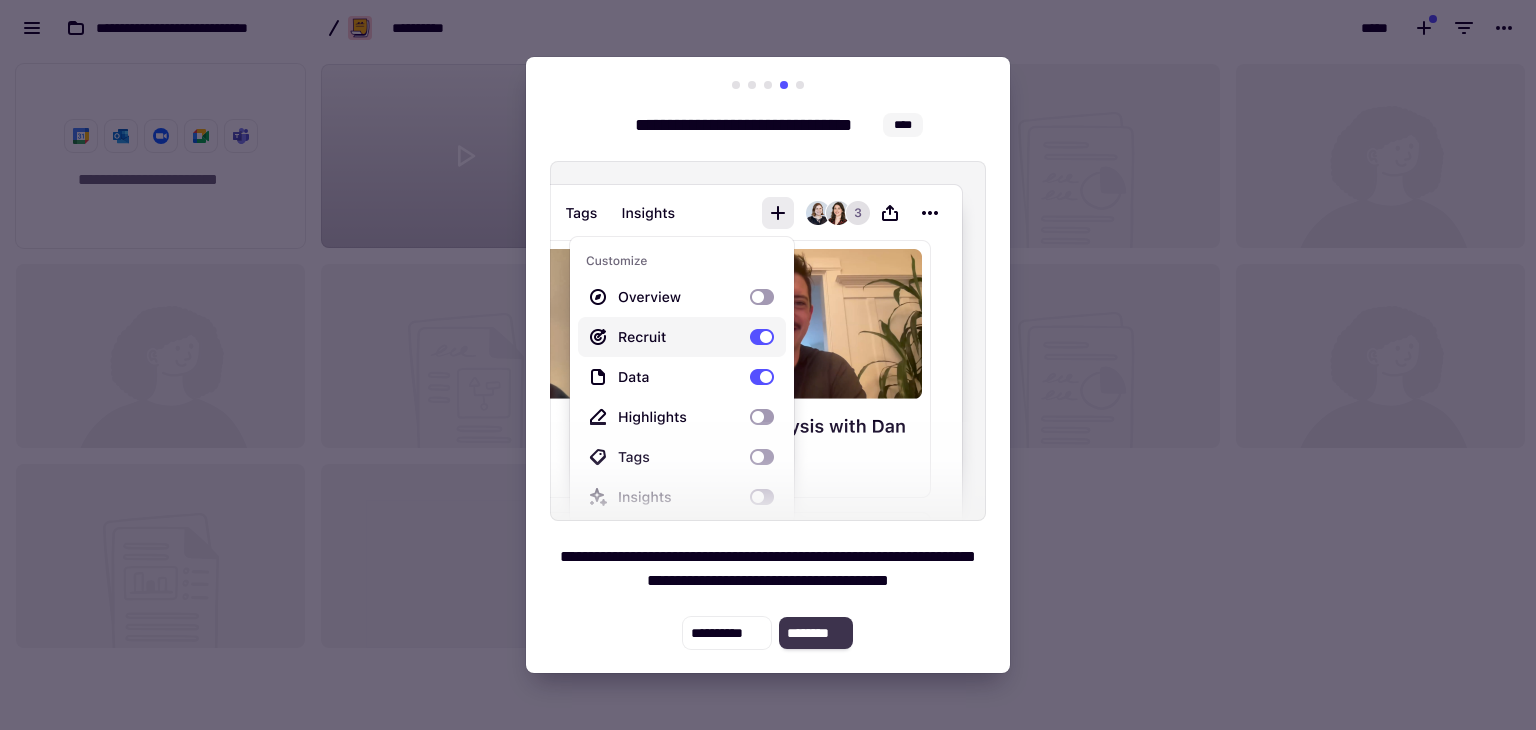 click on "********" 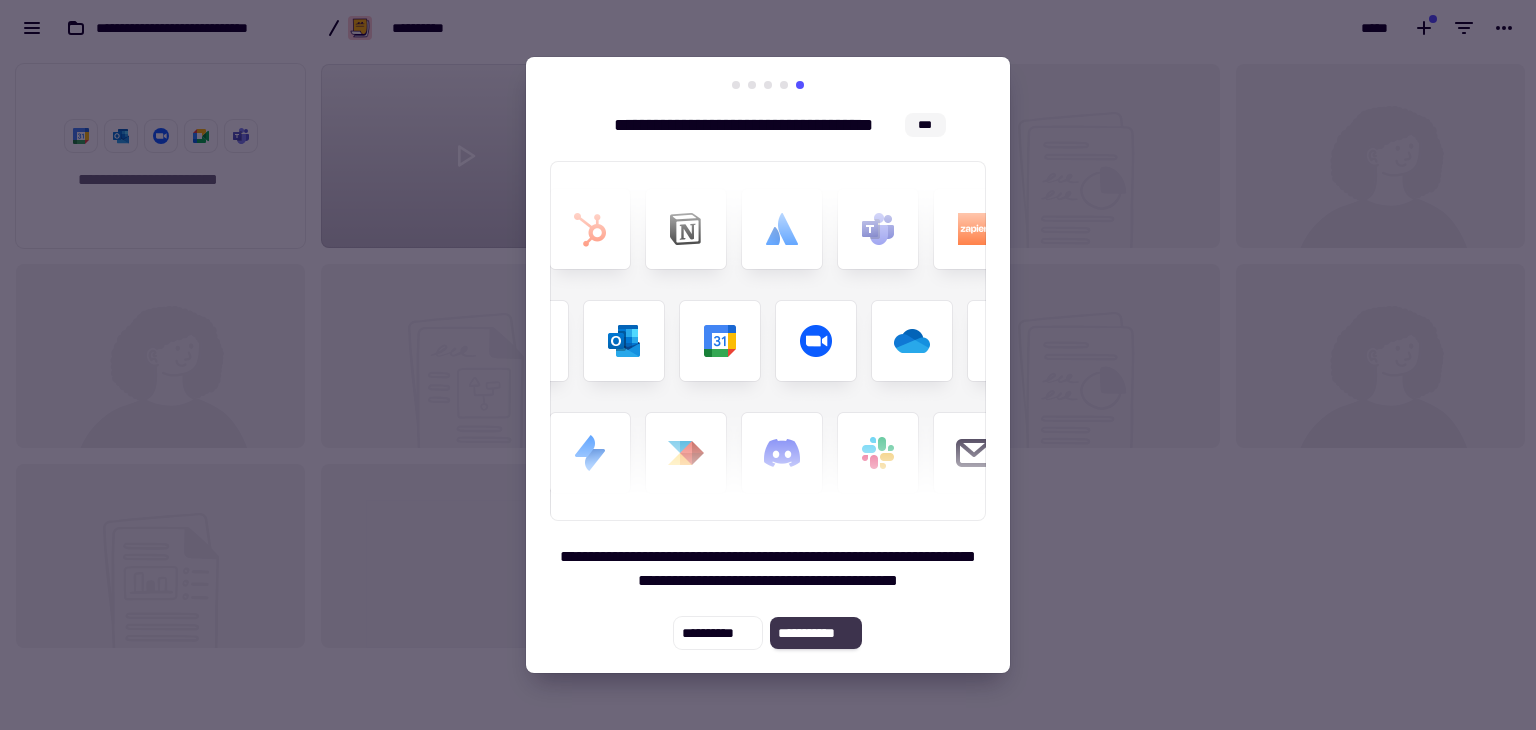 click on "**********" 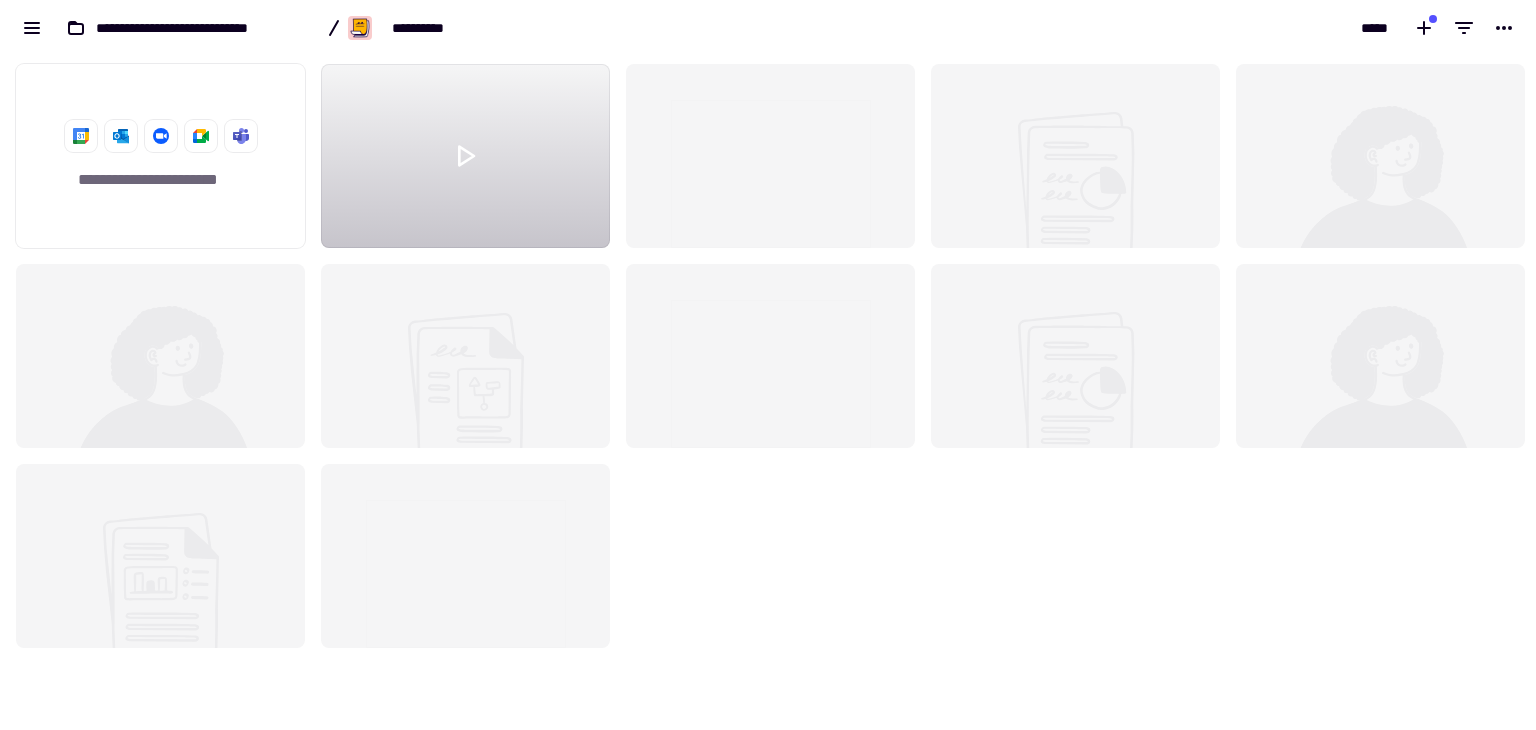 click on "**********" 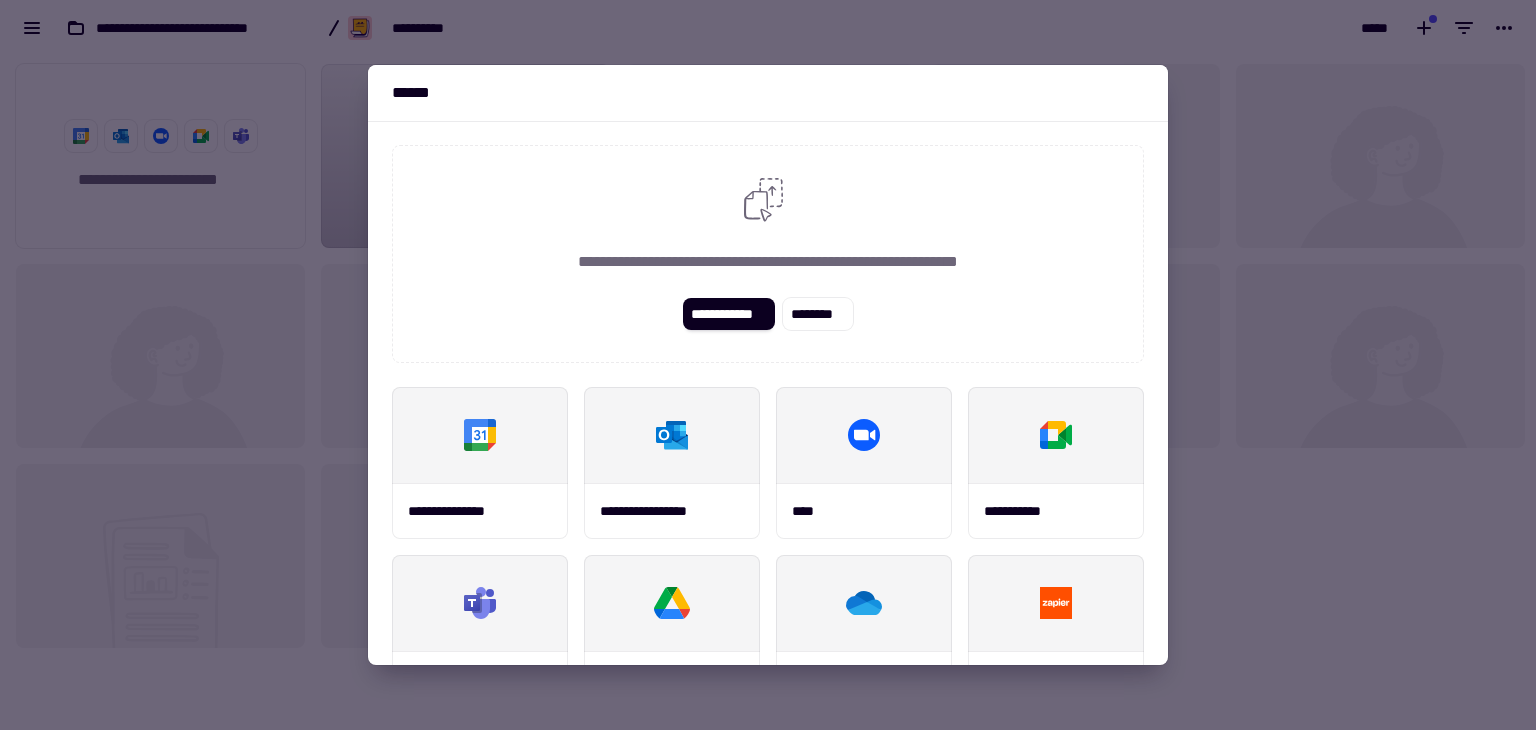 click at bounding box center (768, 365) 